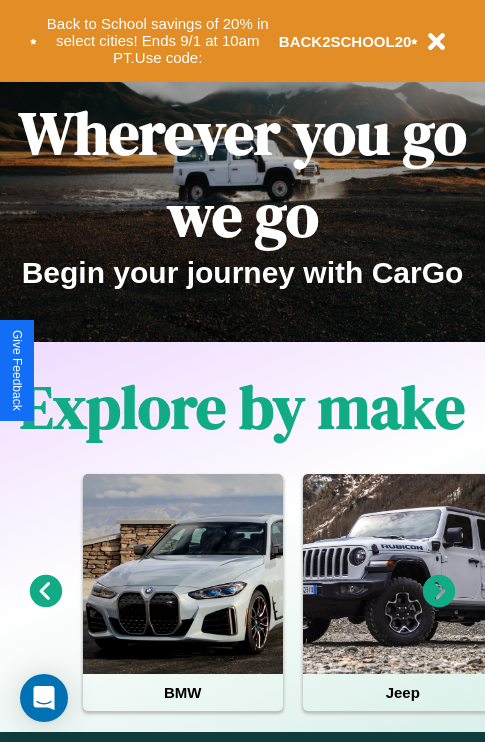 scroll, scrollTop: 308, scrollLeft: 0, axis: vertical 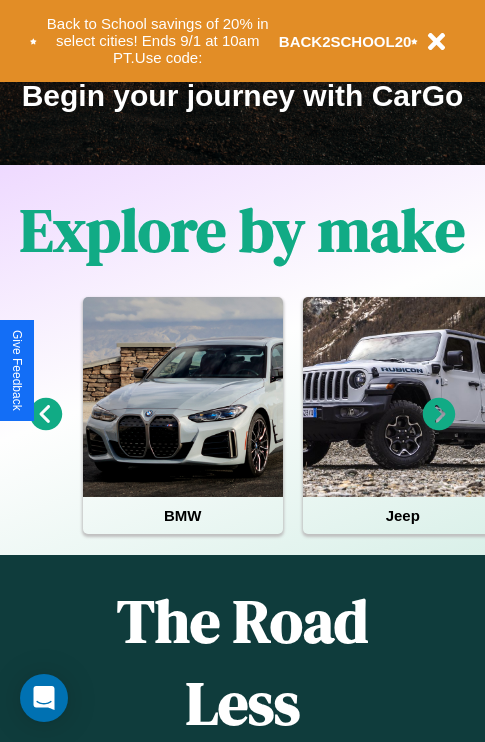 click 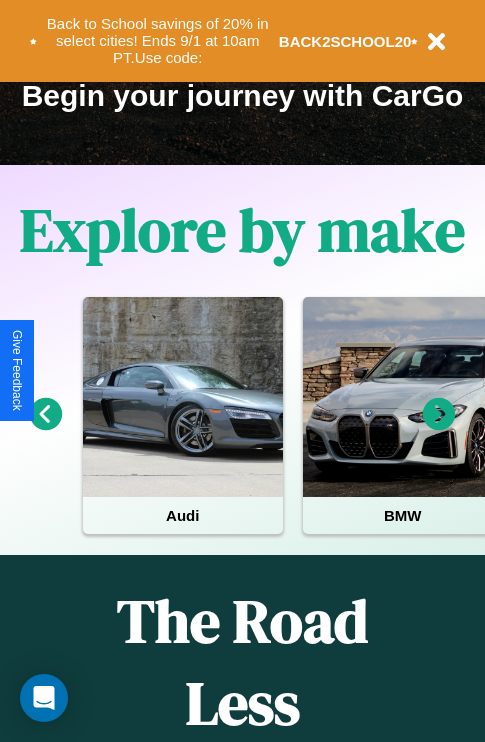 click 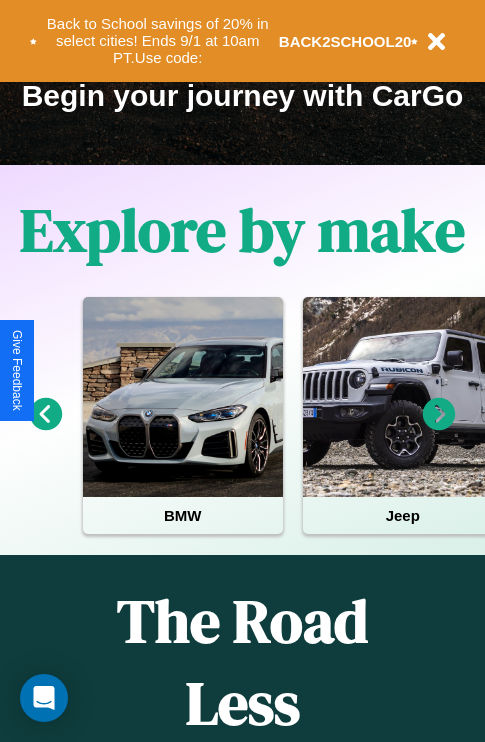 click 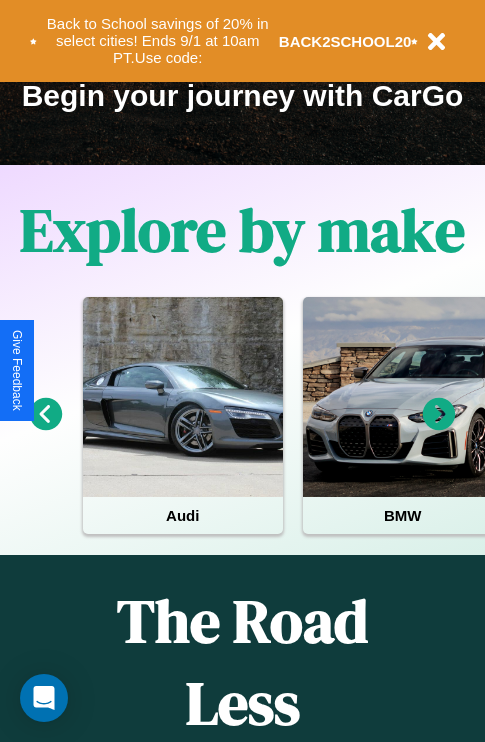 click 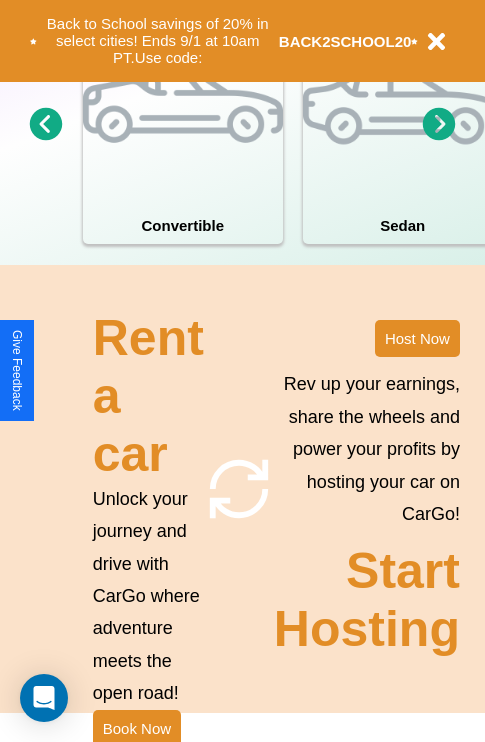 scroll, scrollTop: 1558, scrollLeft: 0, axis: vertical 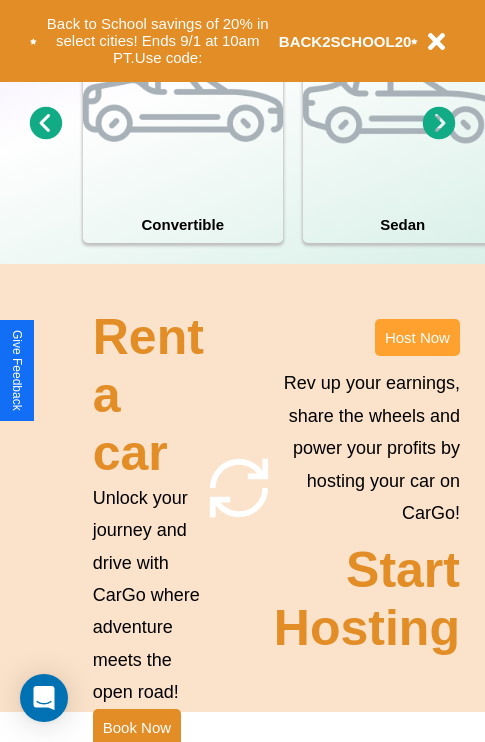 click on "Host Now" at bounding box center (417, 337) 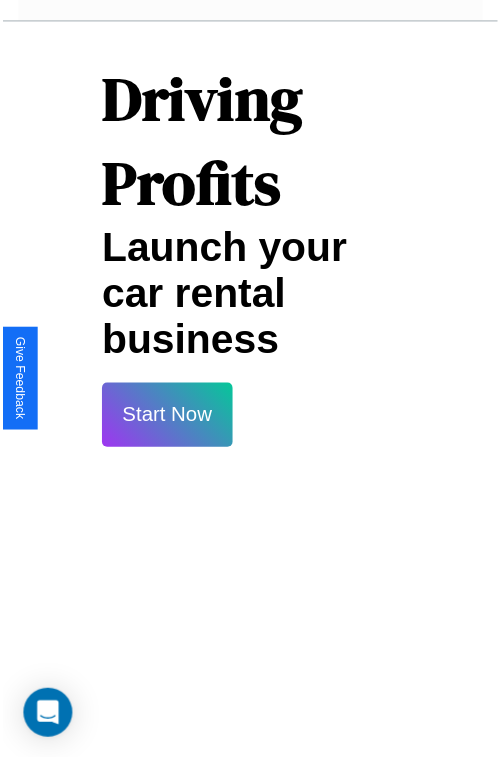scroll, scrollTop: 35, scrollLeft: 0, axis: vertical 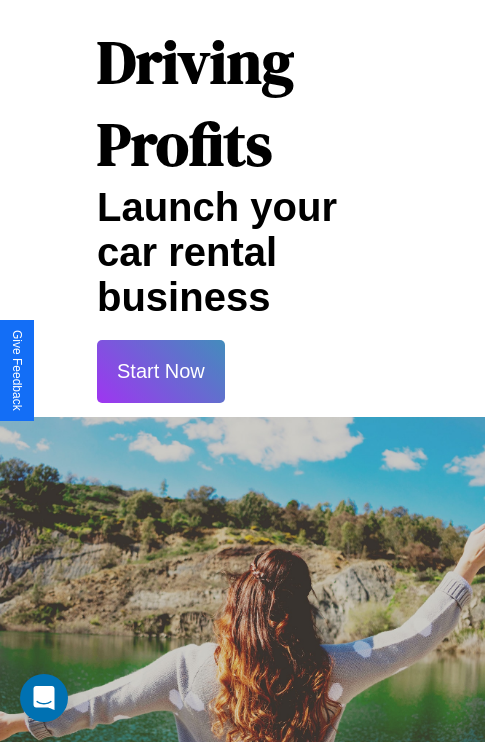 click on "Start Now" at bounding box center (161, 371) 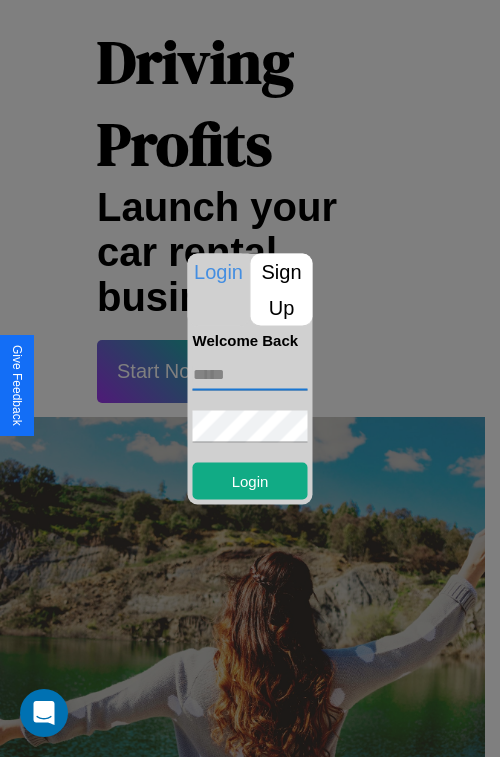 click at bounding box center [250, 374] 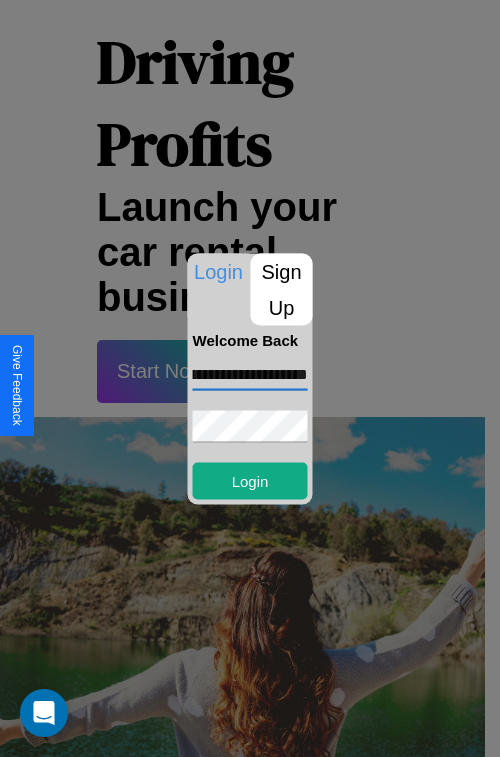 scroll, scrollTop: 0, scrollLeft: 78, axis: horizontal 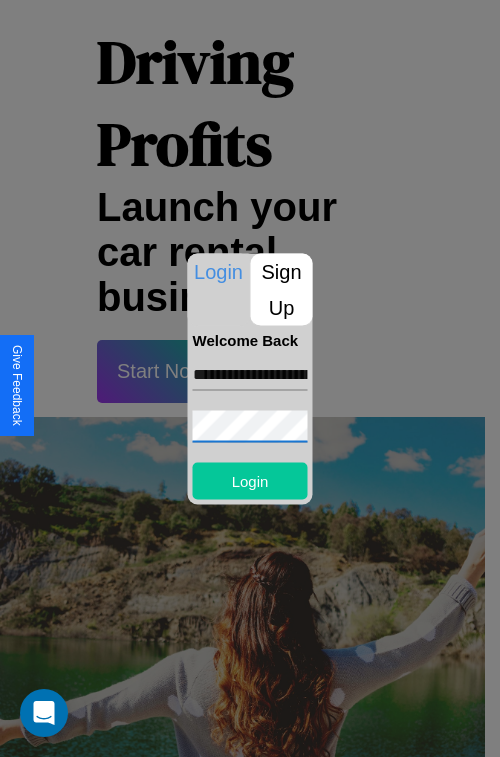 click on "Login" at bounding box center [250, 480] 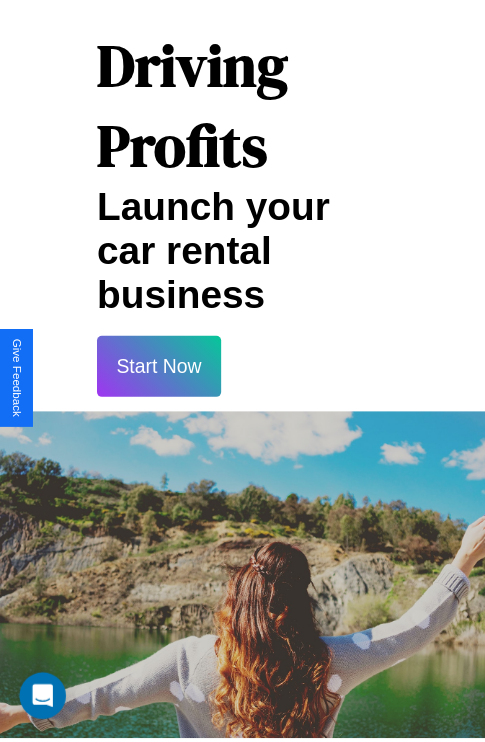 scroll, scrollTop: 37, scrollLeft: 0, axis: vertical 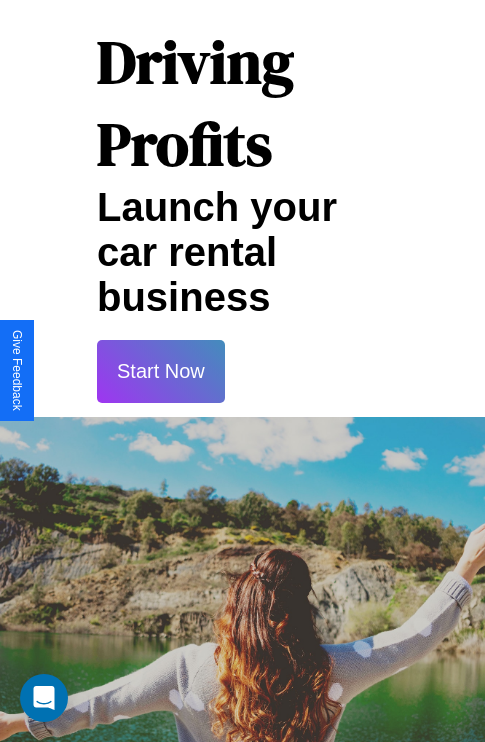 click on "Start Now" at bounding box center (161, 371) 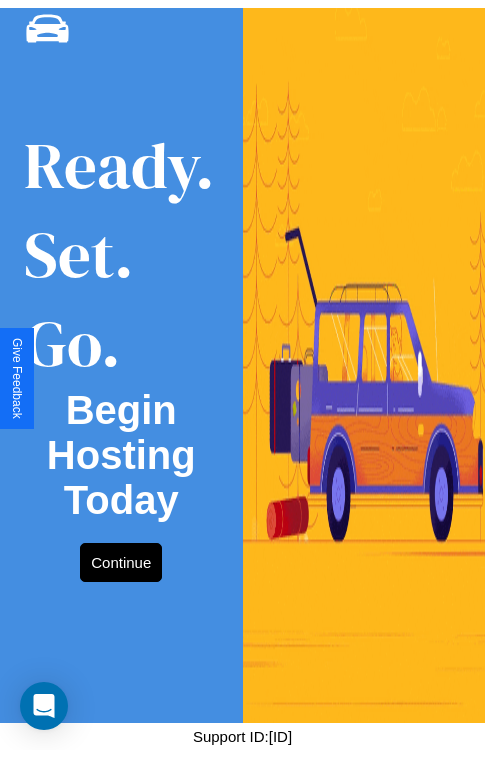 scroll, scrollTop: 0, scrollLeft: 0, axis: both 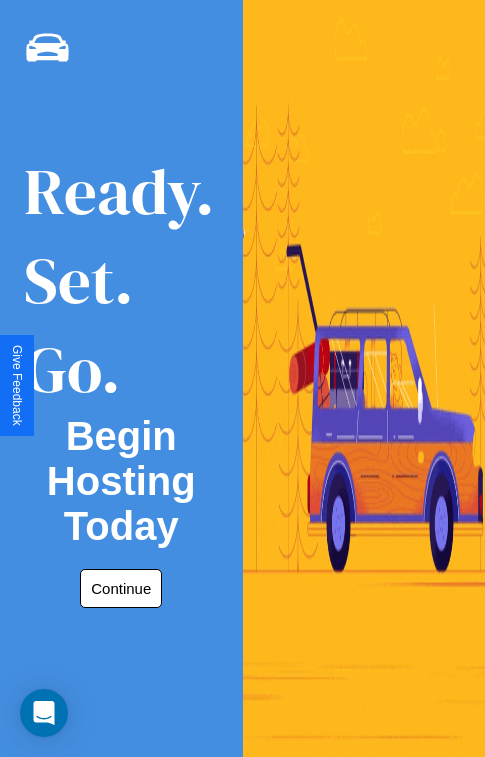 click on "Continue" at bounding box center (121, 588) 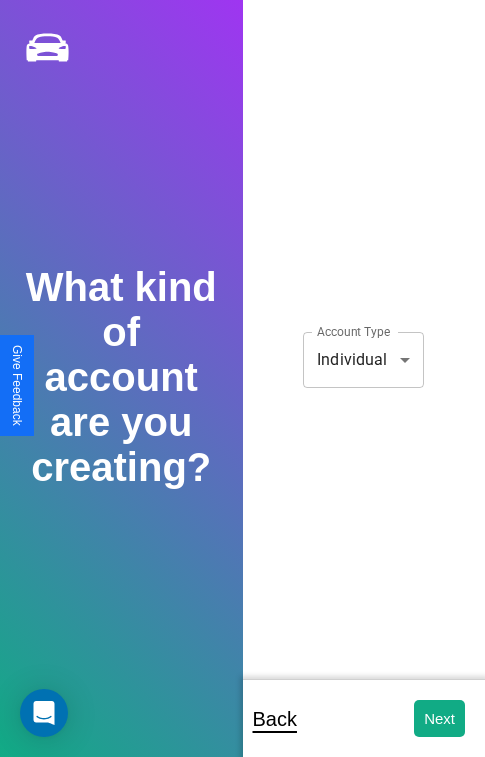 click on "**********" at bounding box center (242, 392) 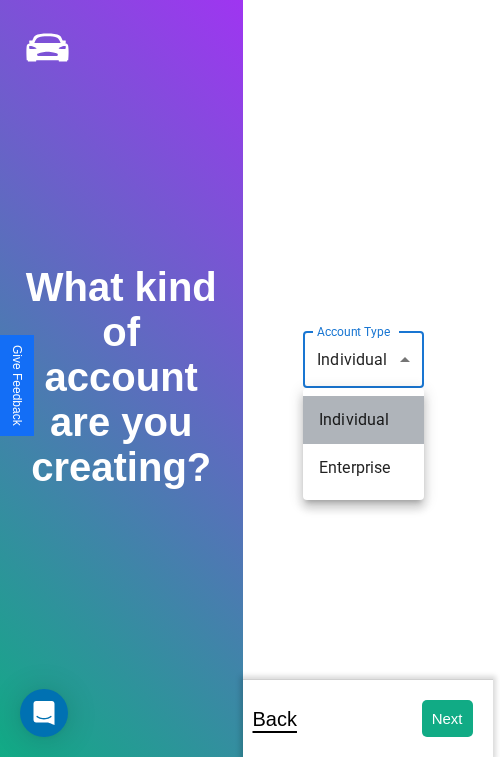 click on "Individual" at bounding box center [363, 420] 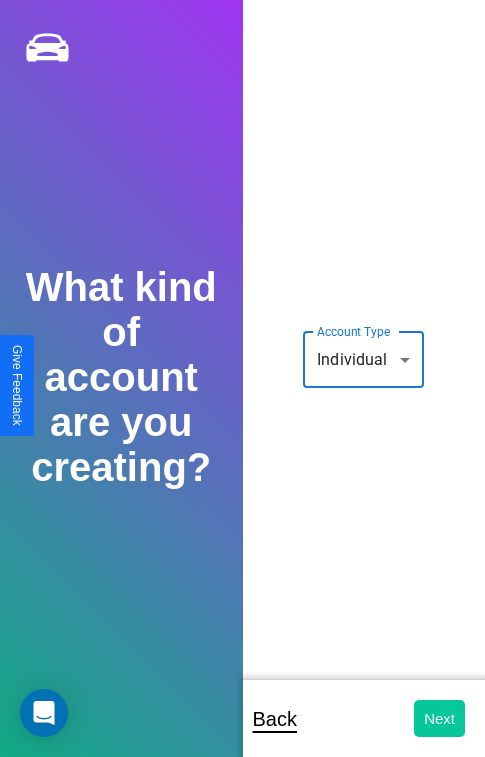 click on "Next" at bounding box center (439, 718) 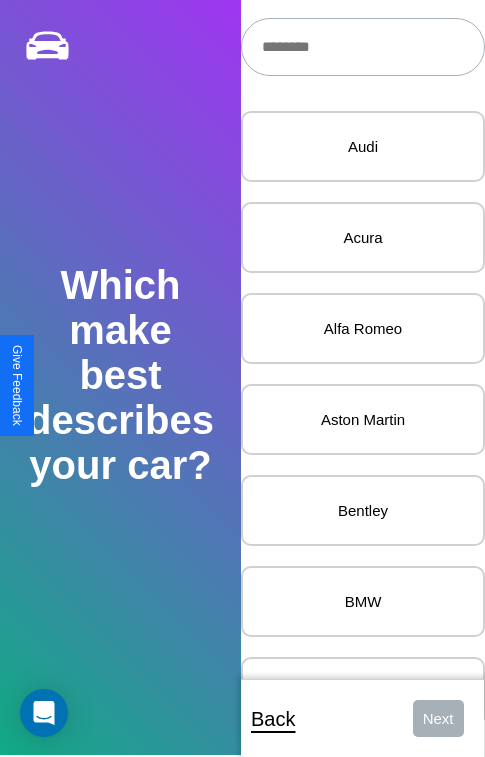 scroll, scrollTop: 27, scrollLeft: 0, axis: vertical 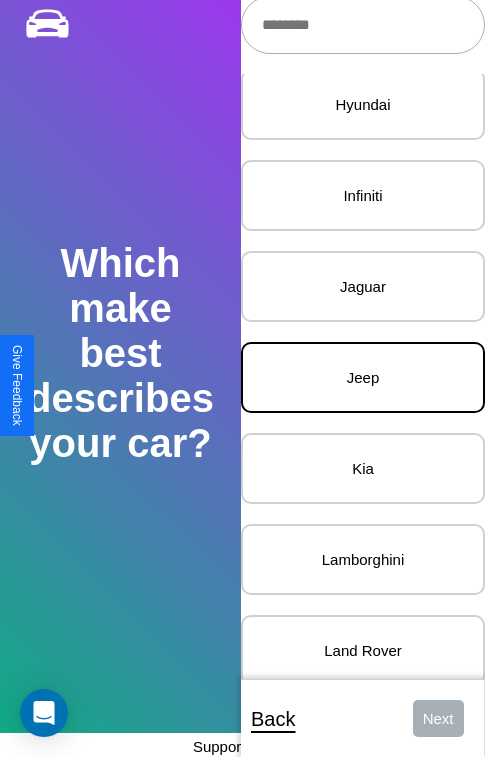 click on "Jeep" at bounding box center (363, 377) 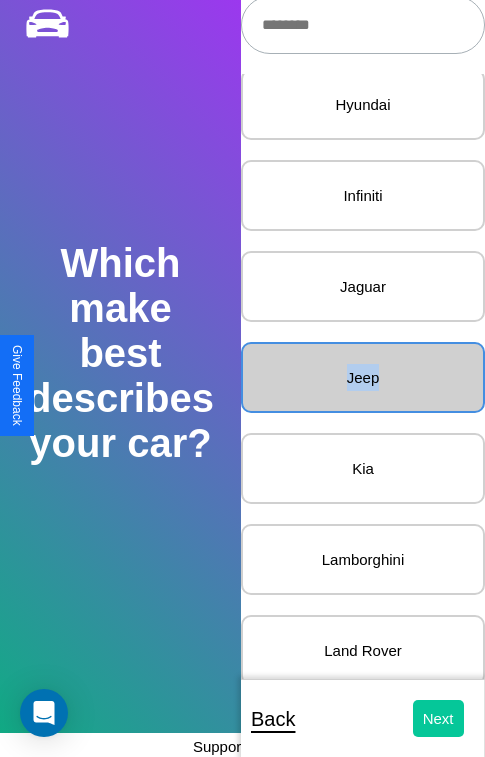 click on "Next" at bounding box center [438, 718] 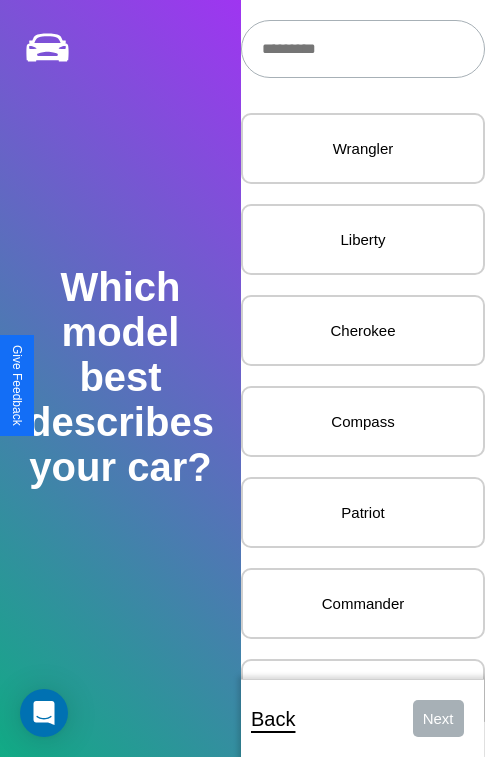 scroll, scrollTop: 27, scrollLeft: 0, axis: vertical 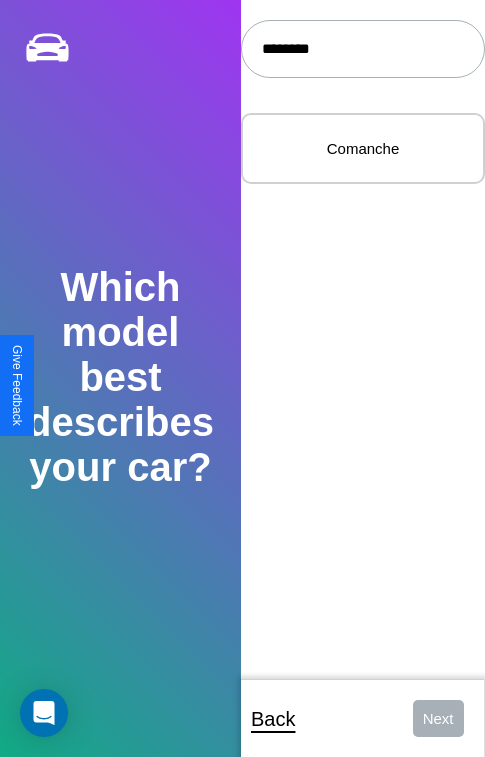 type on "********" 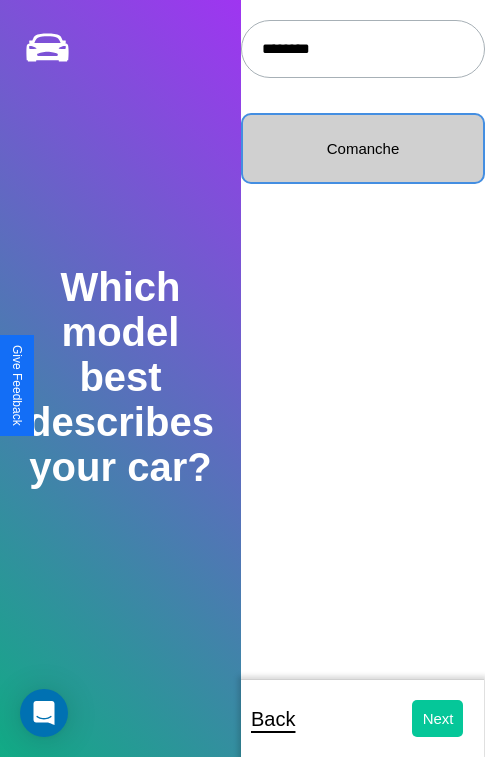 click on "Next" at bounding box center [438, 718] 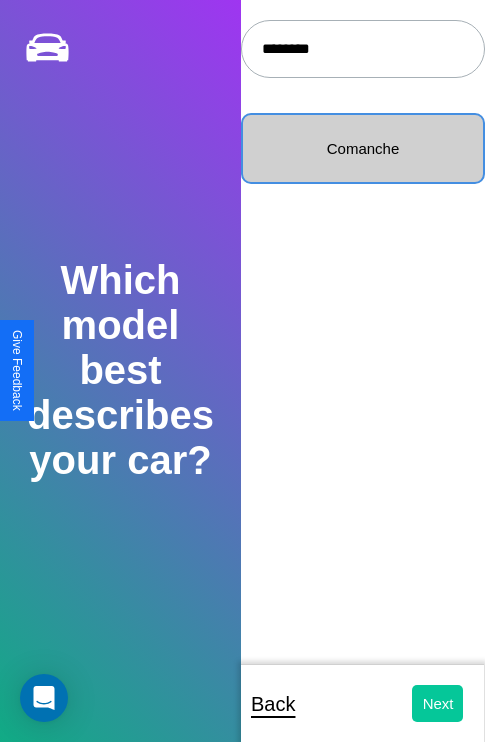 select on "*****" 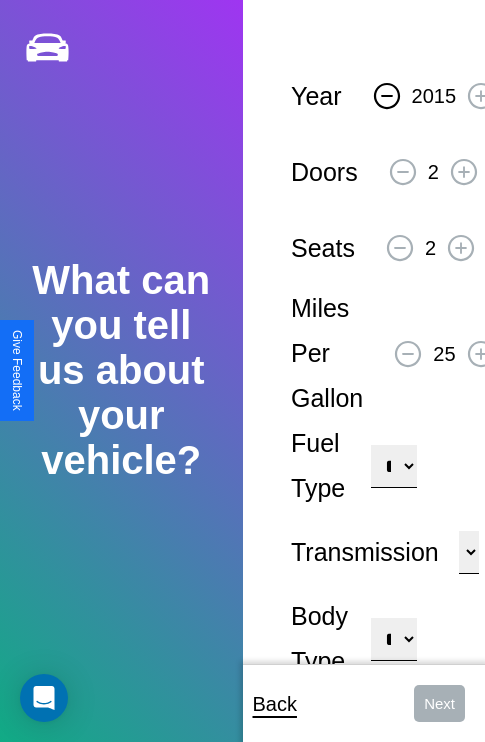 click 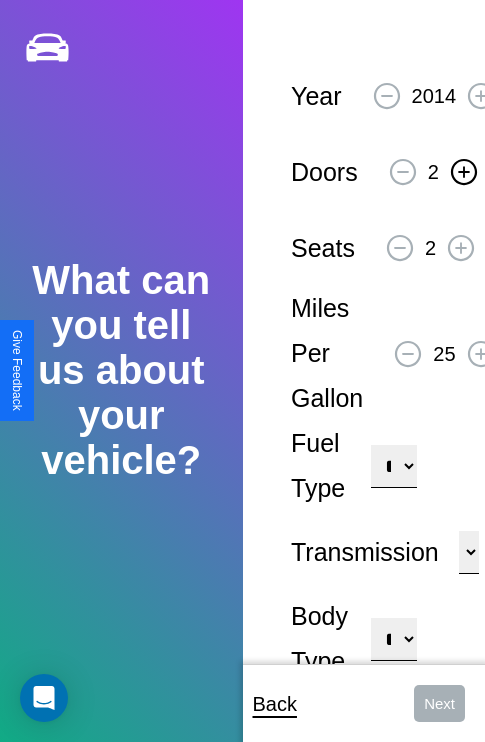click 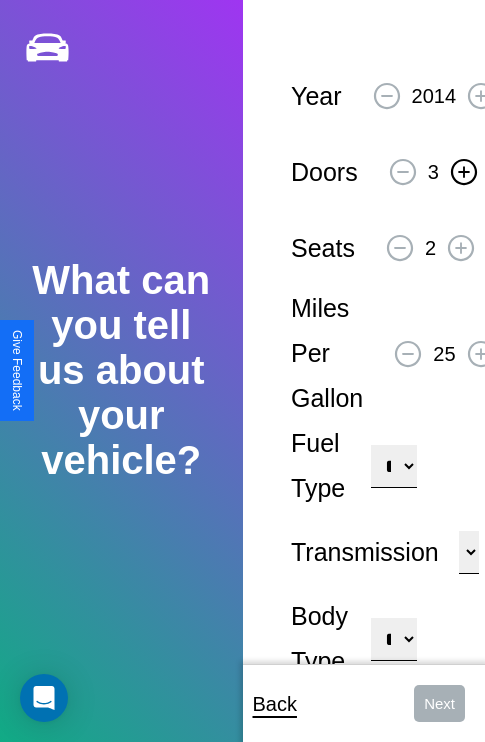 click 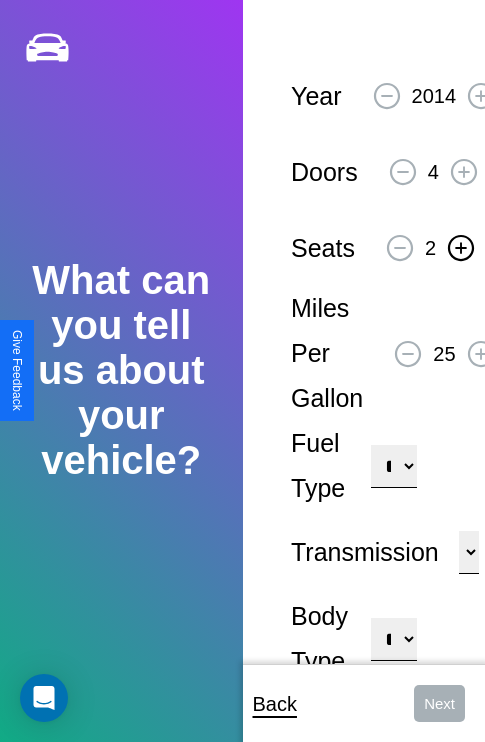 click 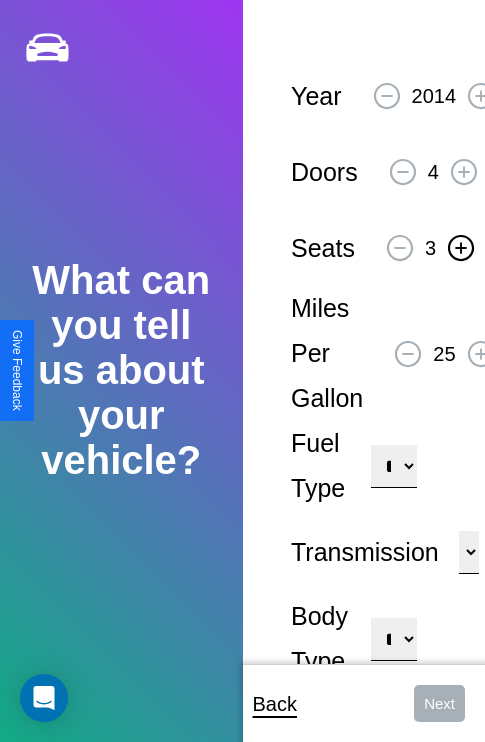 click 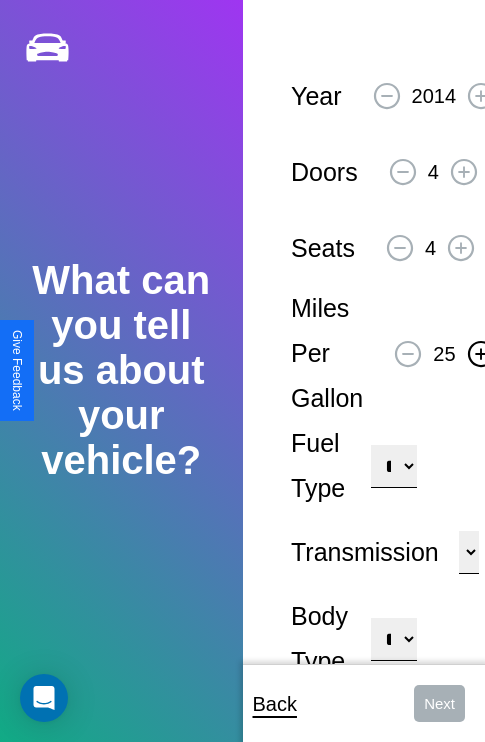 click 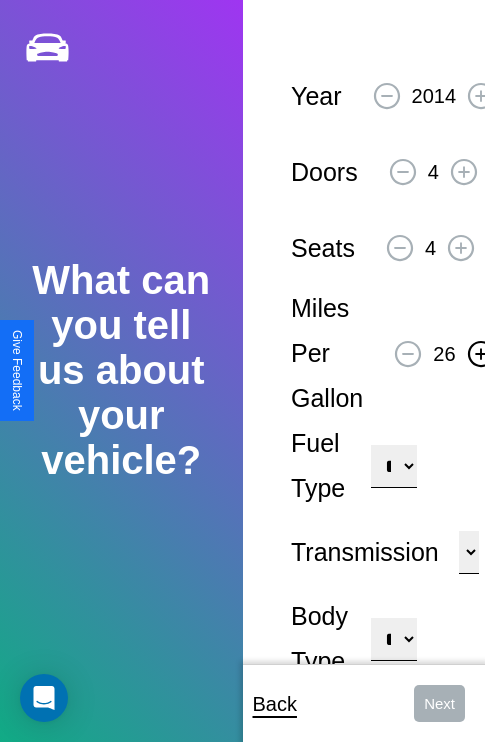 click 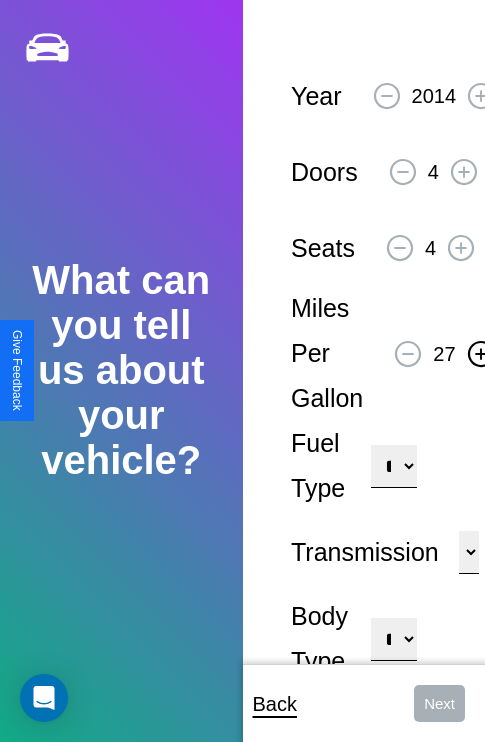 click 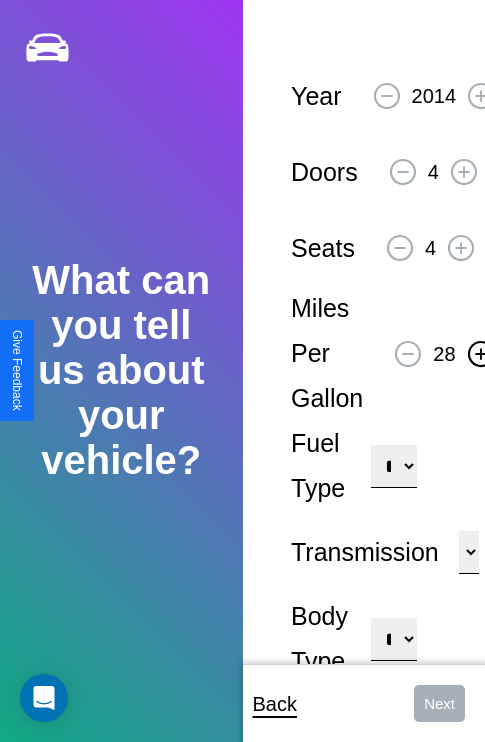 click 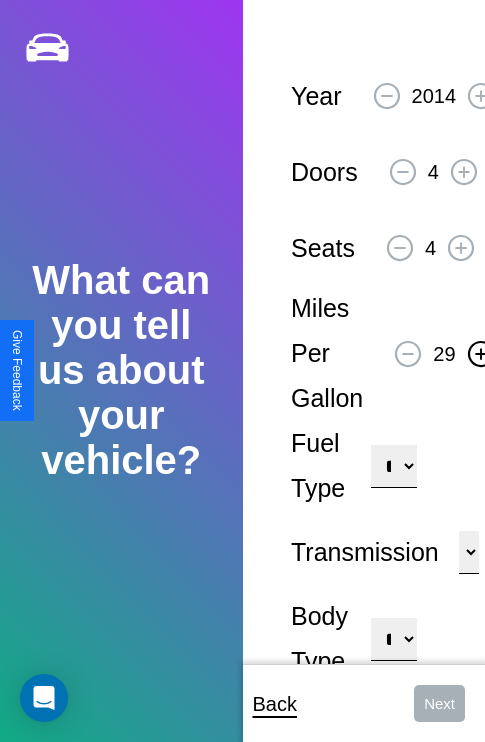 click 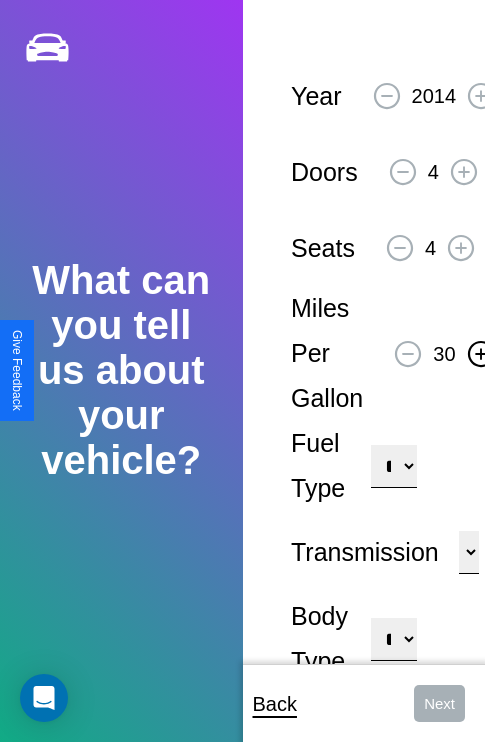 click on "**********" at bounding box center (393, 466) 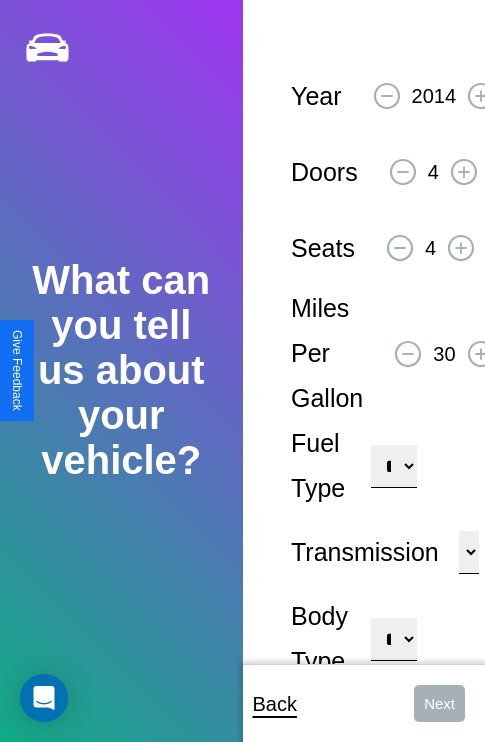 select on "**********" 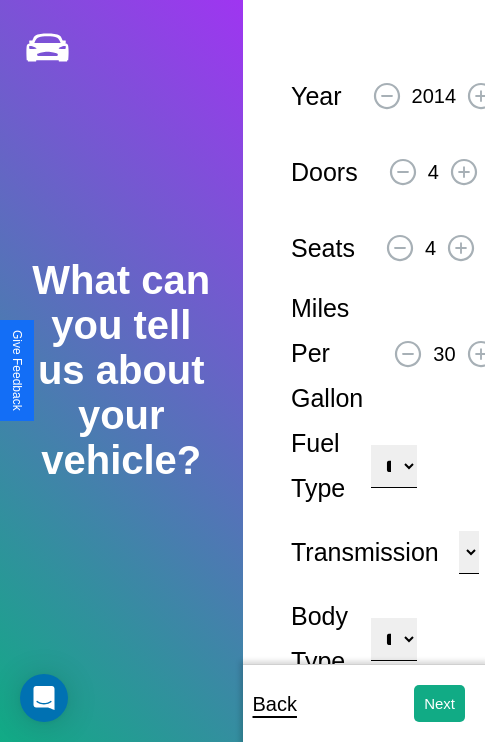 click on "**********" at bounding box center [393, 639] 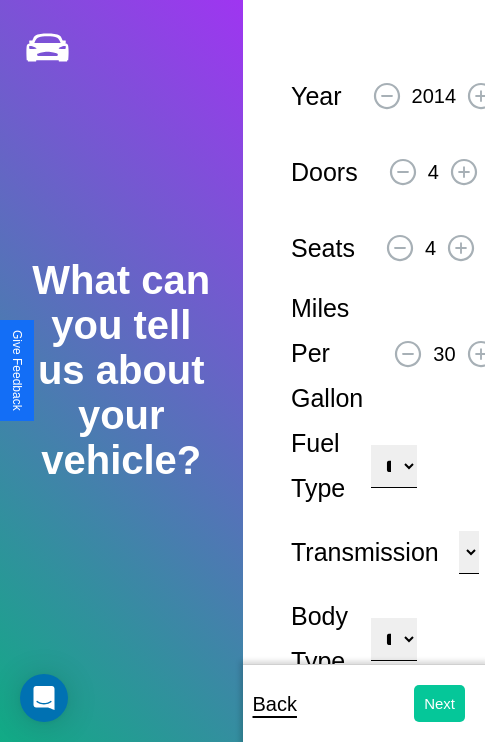 click on "Next" at bounding box center [439, 703] 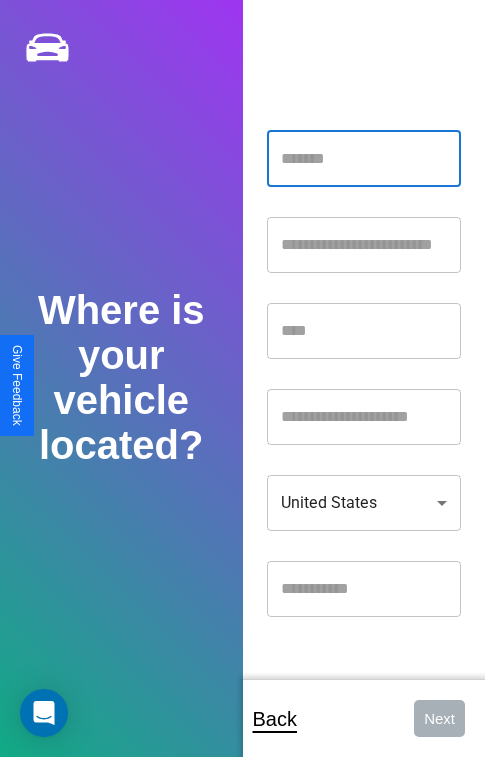 click at bounding box center (364, 159) 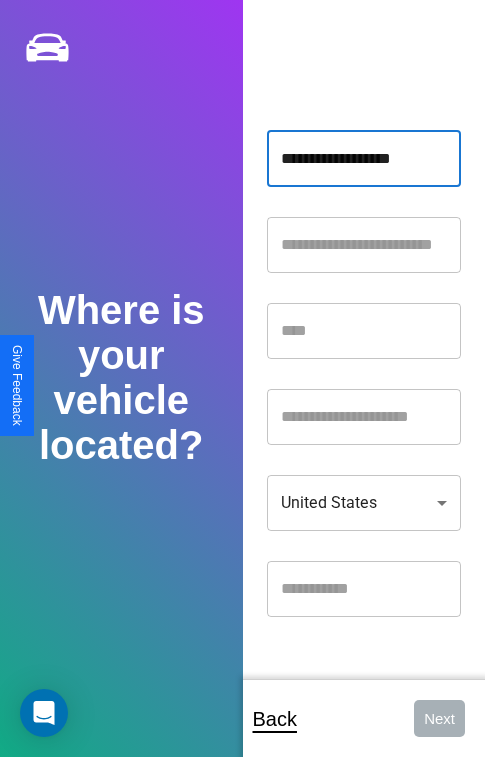type on "**********" 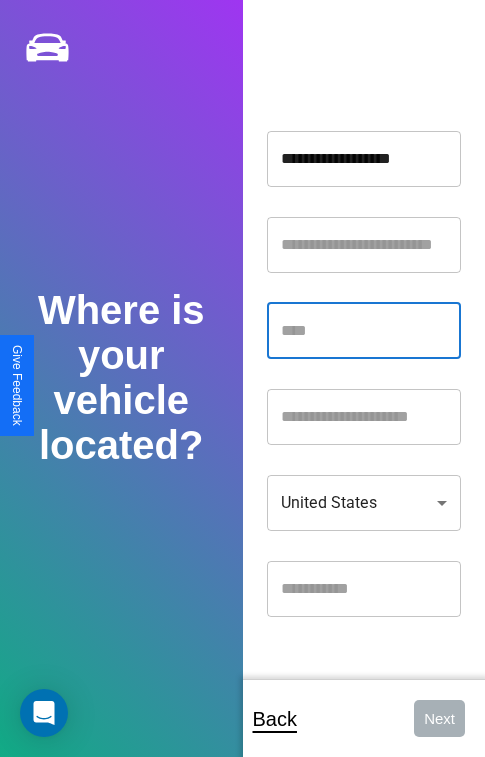 click at bounding box center (364, 331) 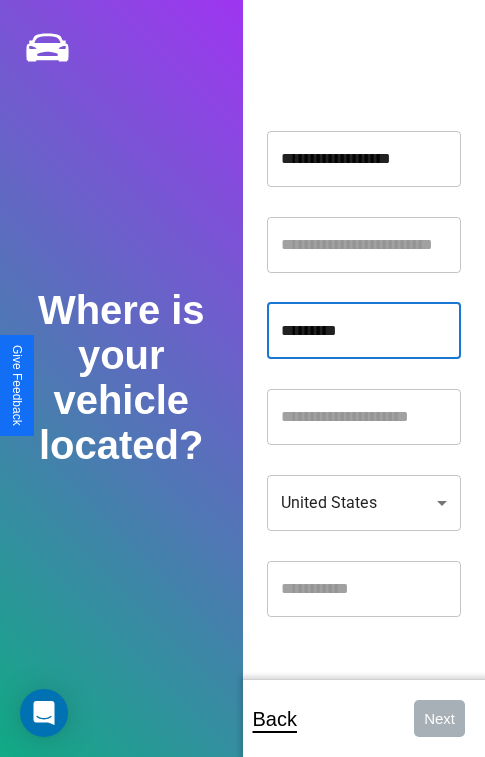 type on "*********" 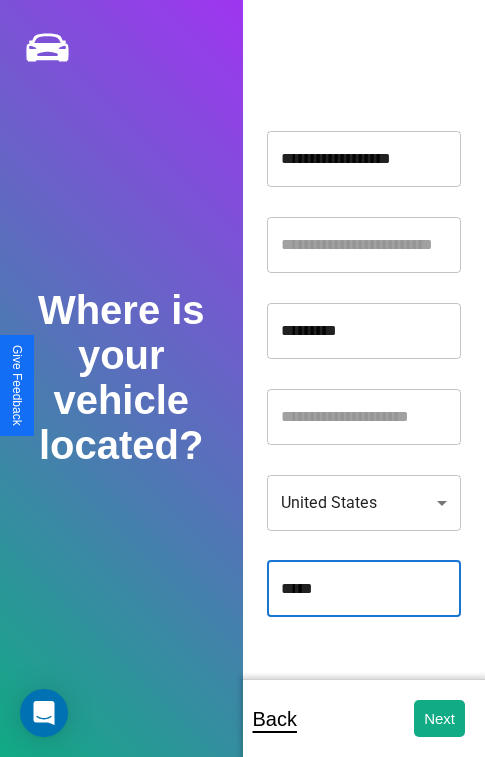 type on "*****" 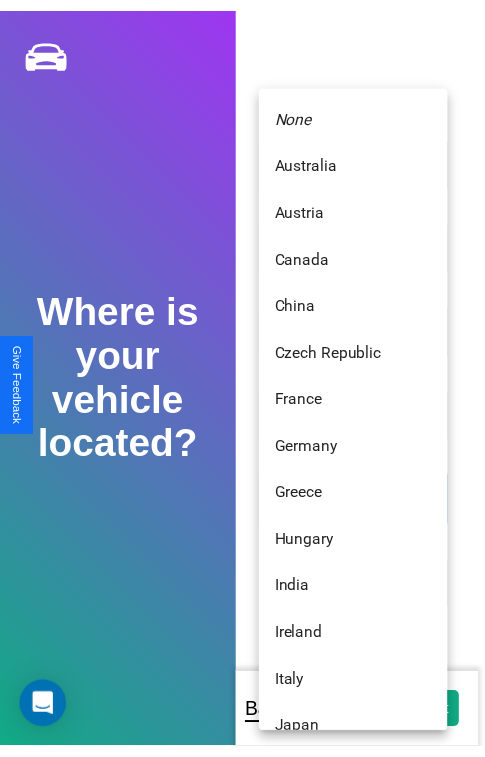 scroll, scrollTop: 459, scrollLeft: 0, axis: vertical 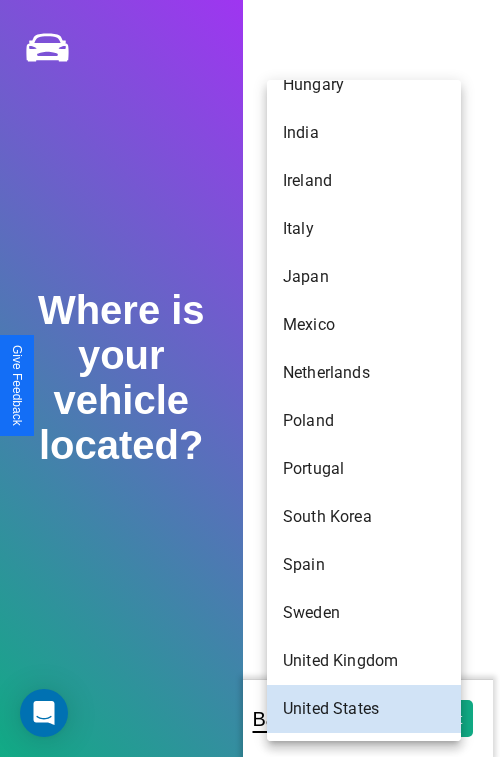 click on "Spain" at bounding box center (364, 565) 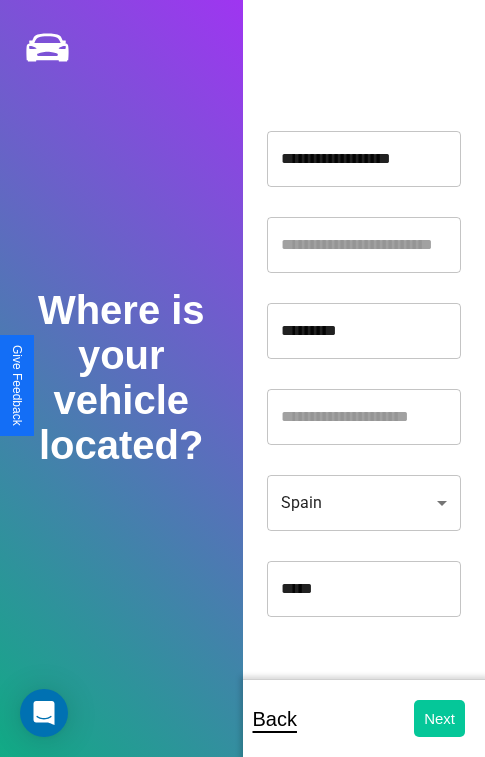 click on "Next" at bounding box center [439, 718] 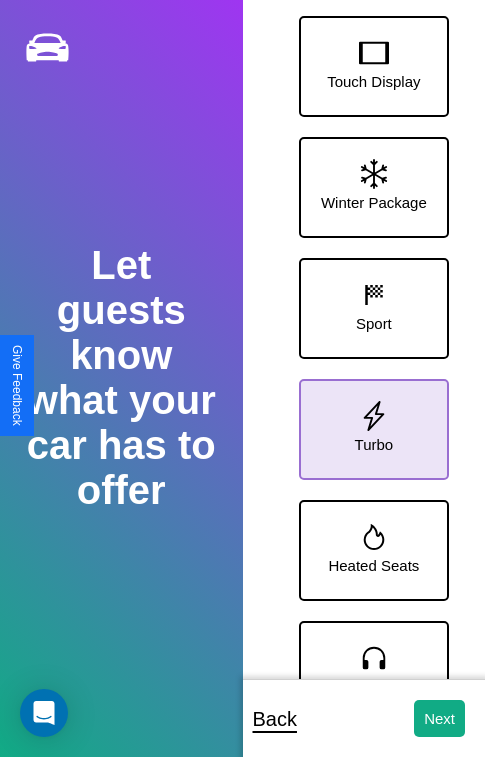 click 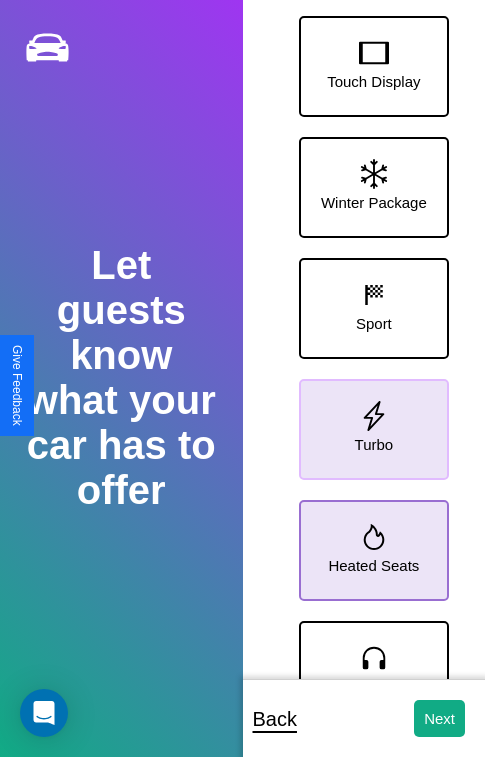 click 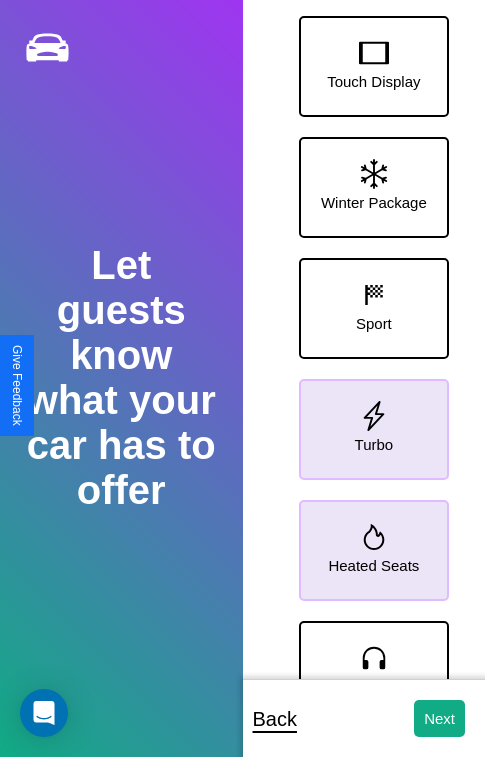 click 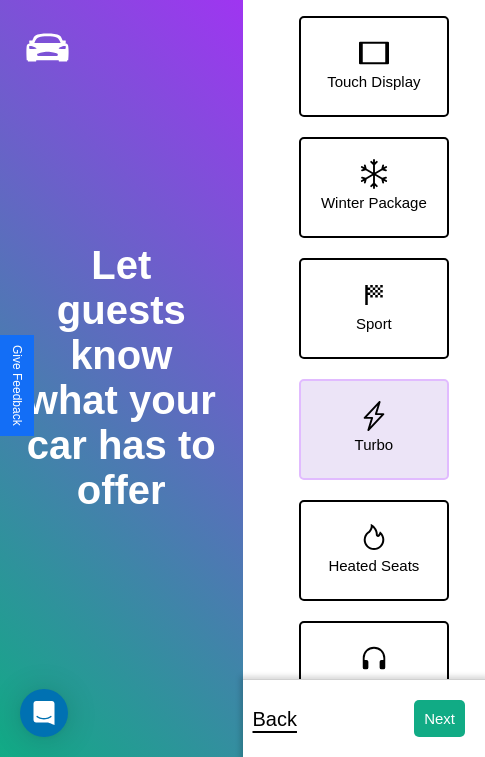 click 